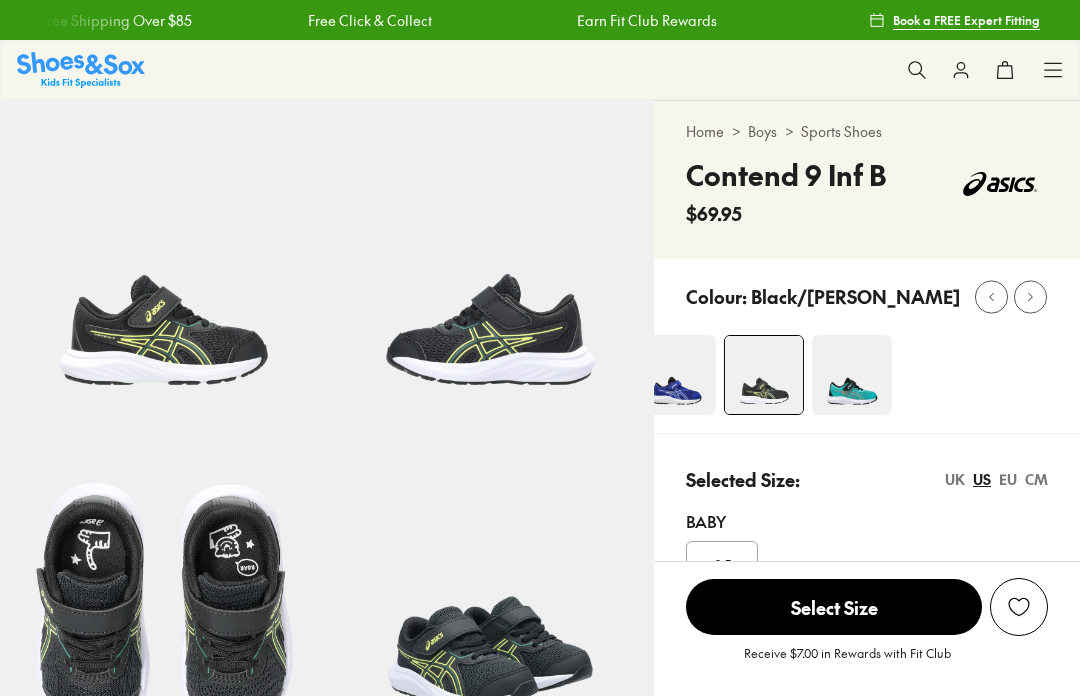 select on "*" 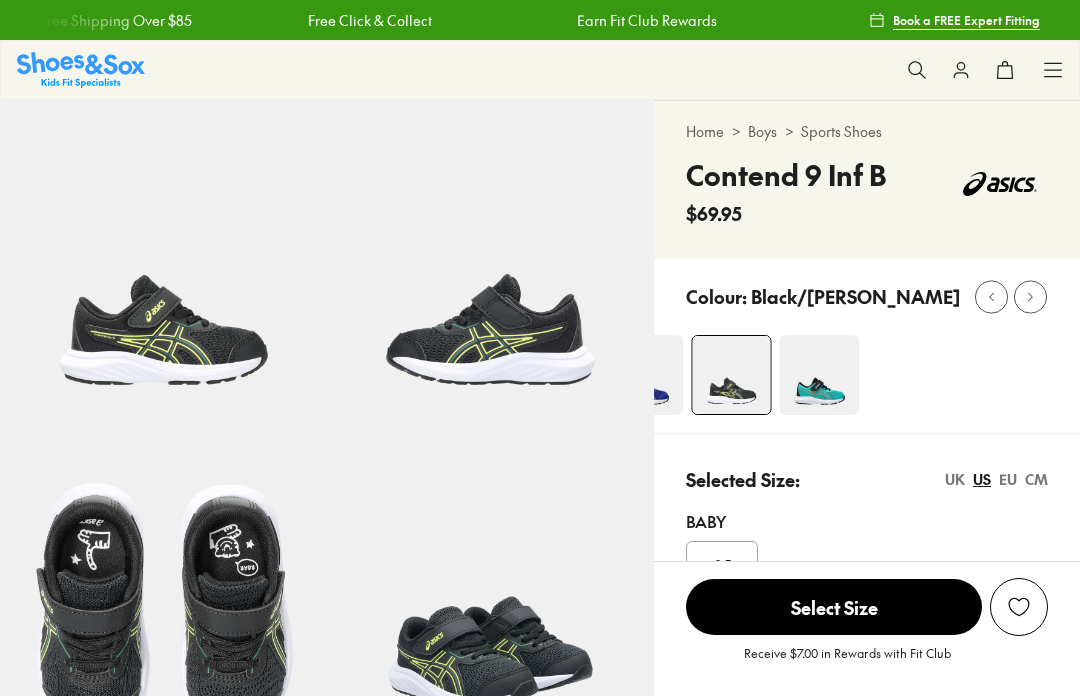 scroll, scrollTop: 192, scrollLeft: 0, axis: vertical 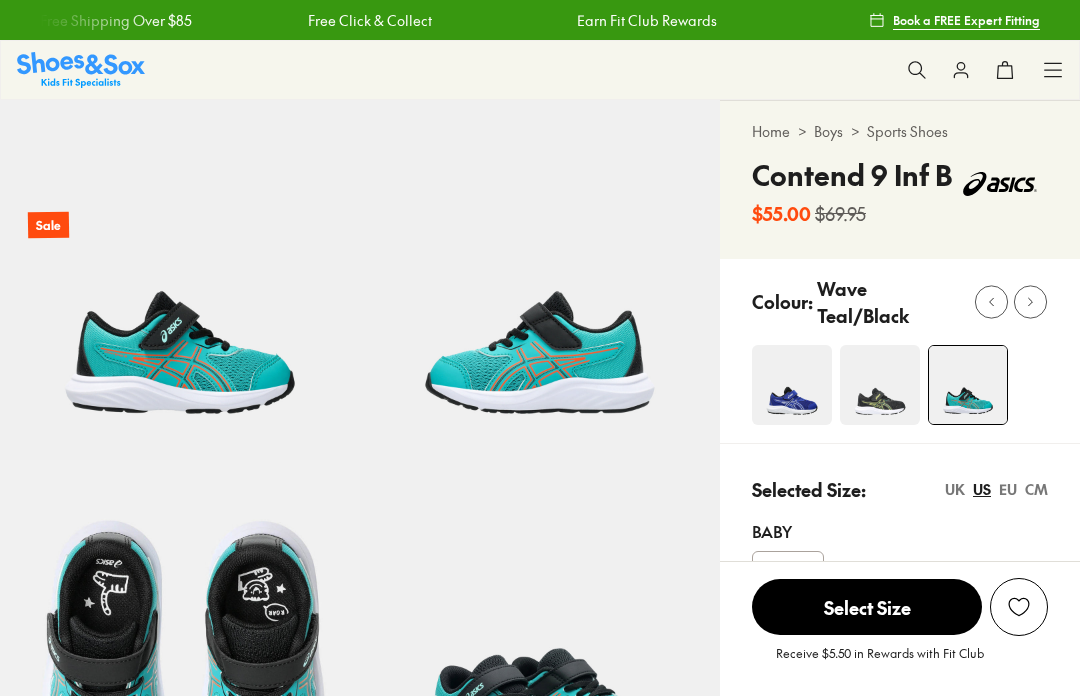 select on "*" 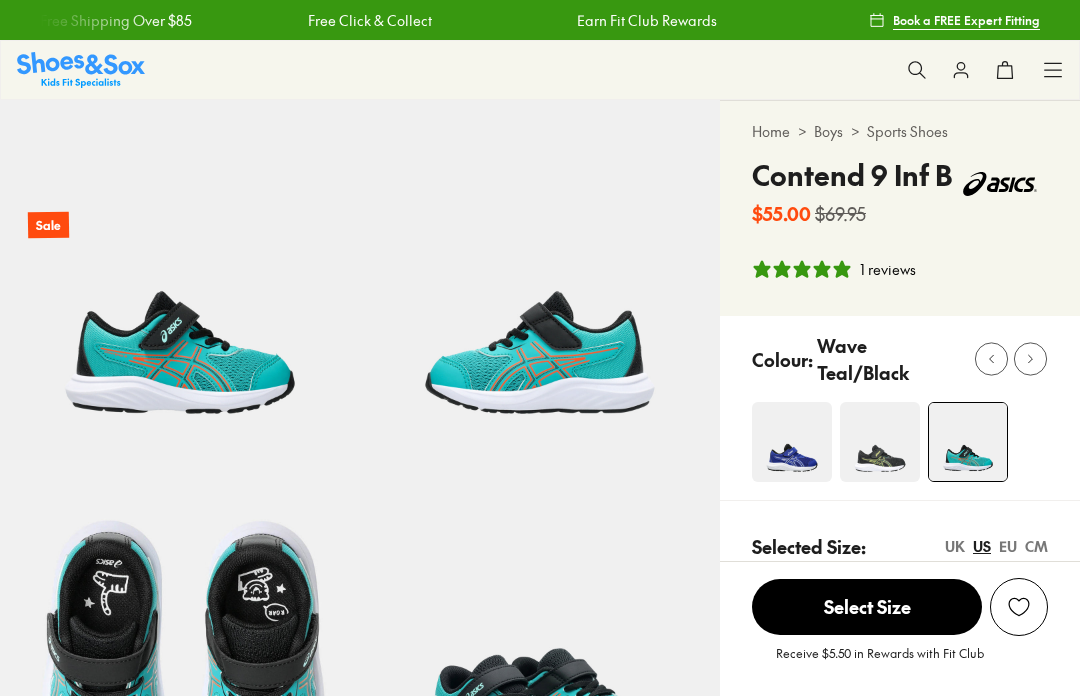 scroll, scrollTop: 0, scrollLeft: 0, axis: both 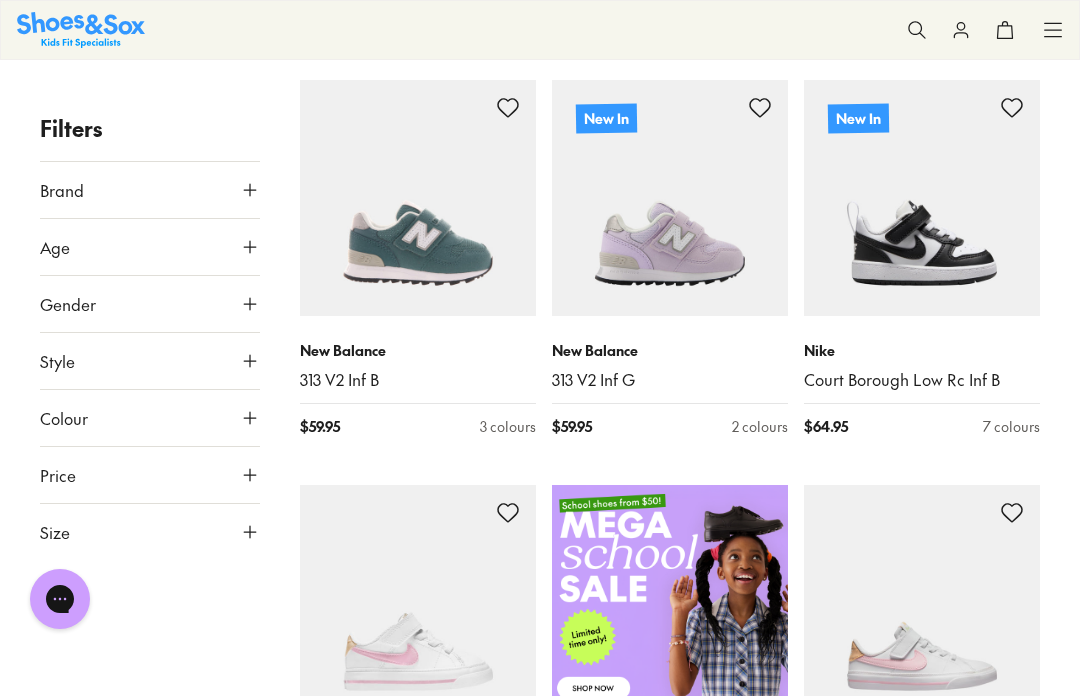 click 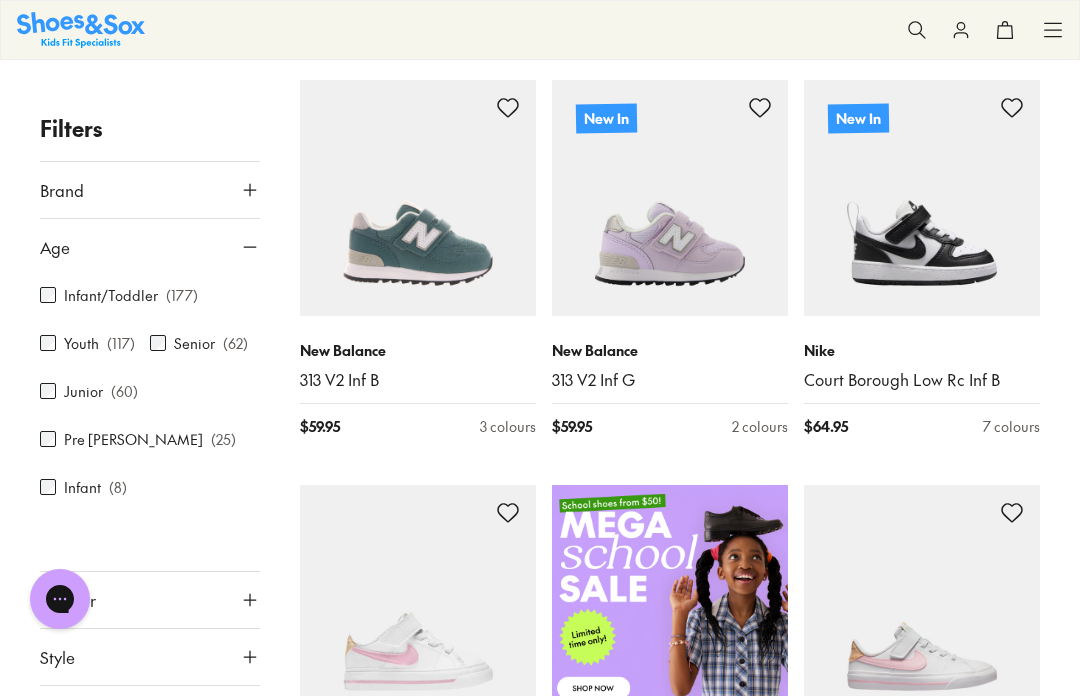 click on "Youth" at bounding box center (81, 343) 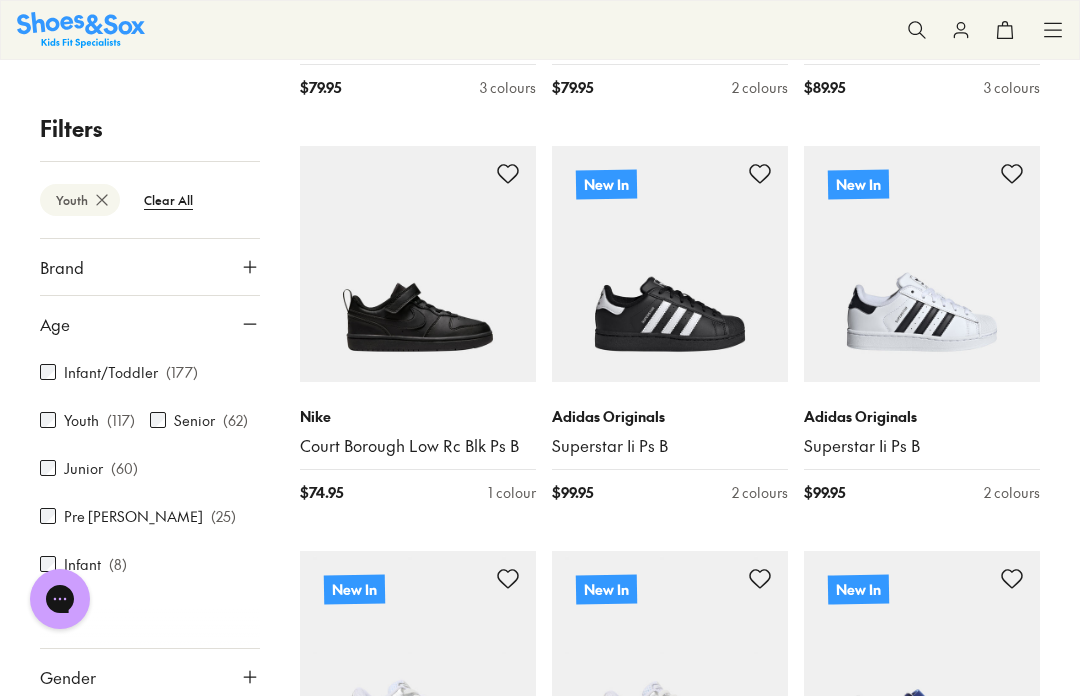 scroll, scrollTop: 3176, scrollLeft: 0, axis: vertical 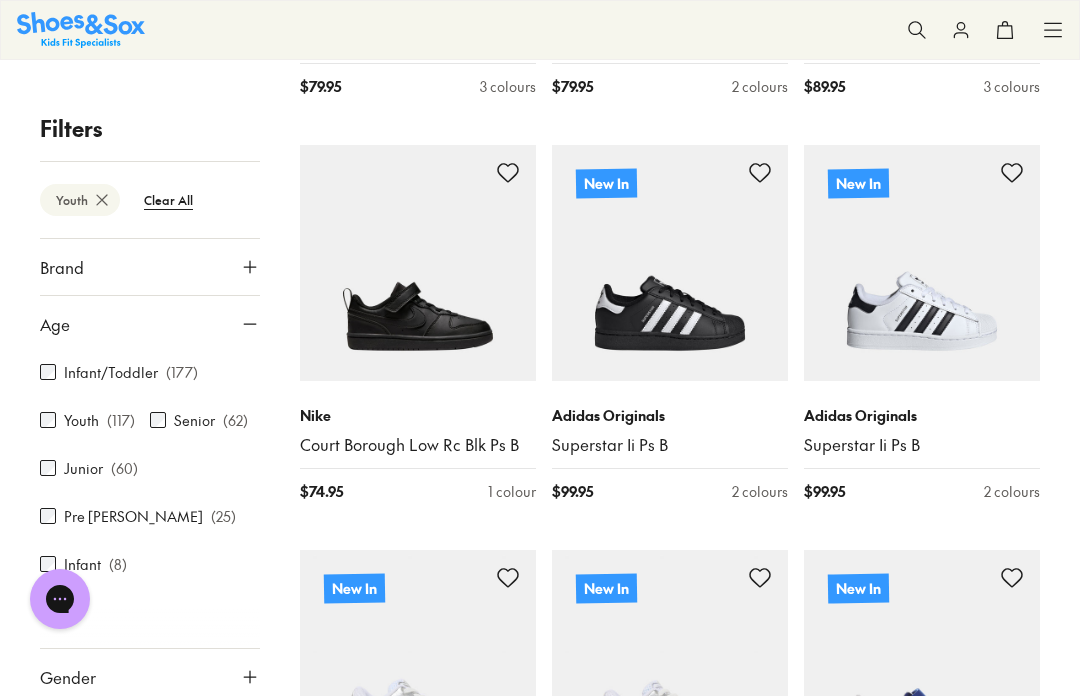 click 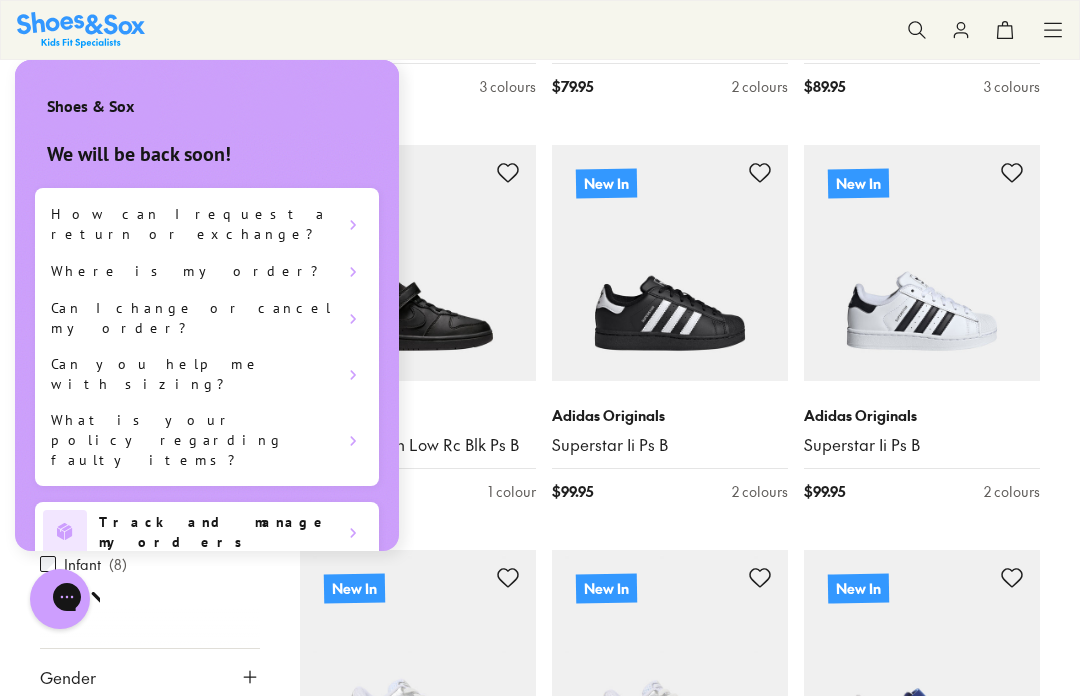 scroll, scrollTop: 0, scrollLeft: 0, axis: both 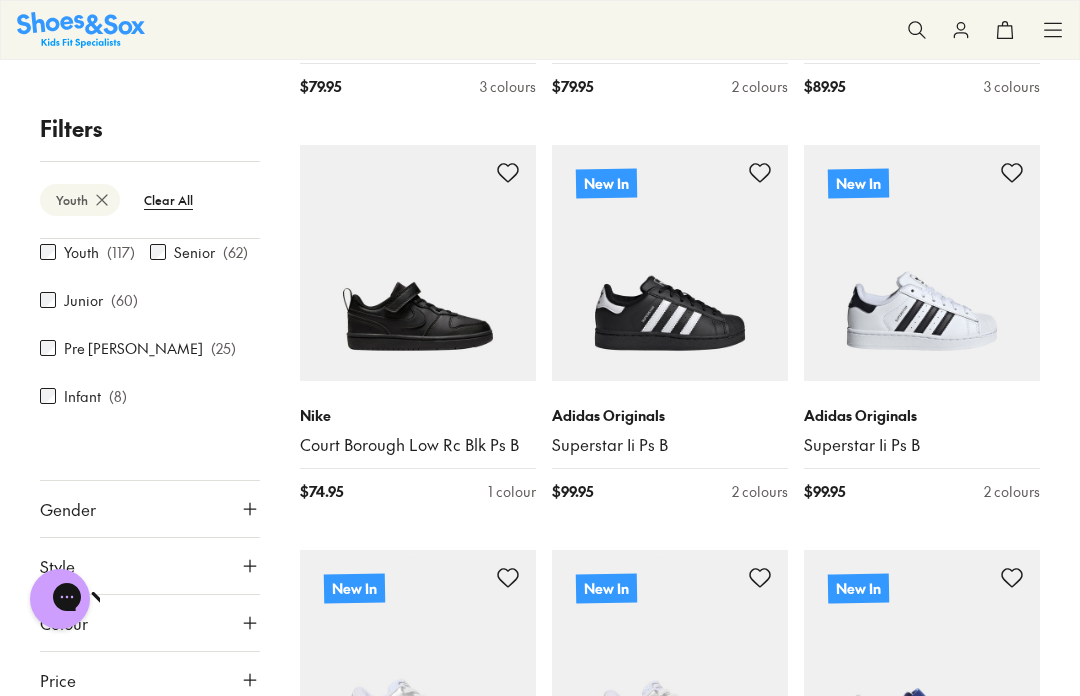 click 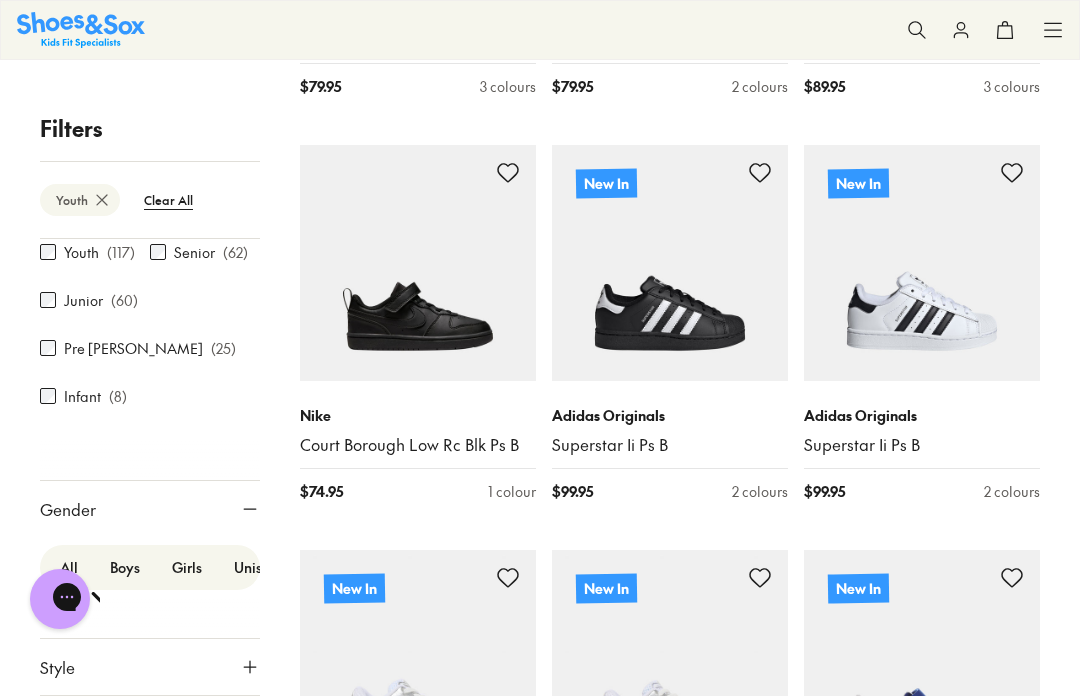 click on "Boys" at bounding box center (125, 567) 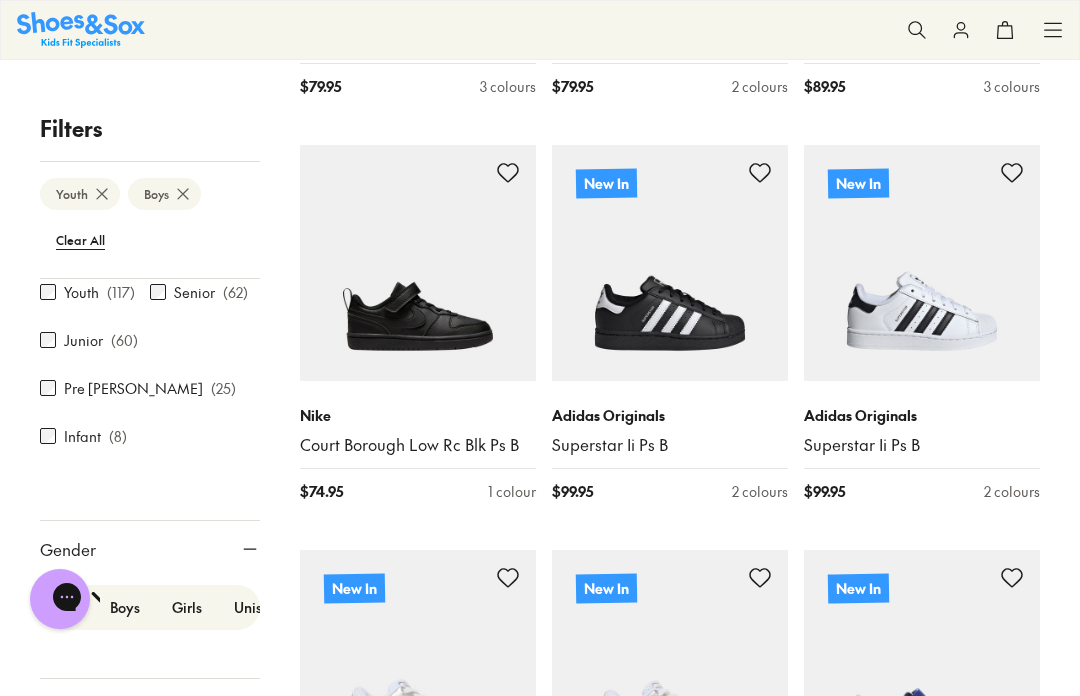 scroll, scrollTop: 163, scrollLeft: 0, axis: vertical 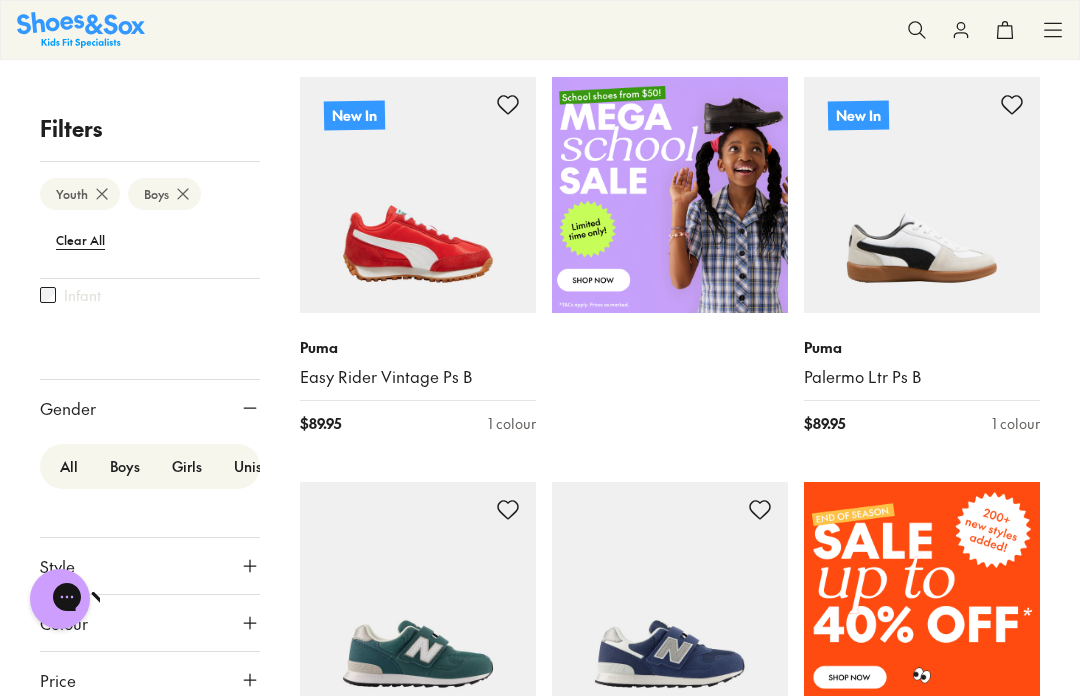 click 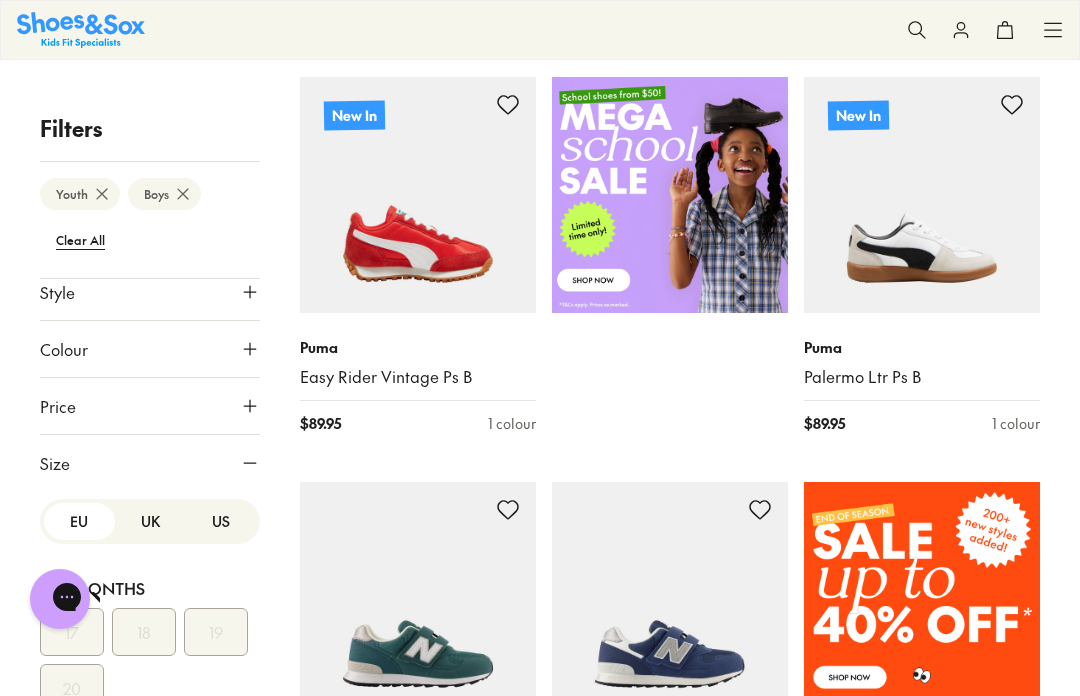 scroll, scrollTop: 589, scrollLeft: 0, axis: vertical 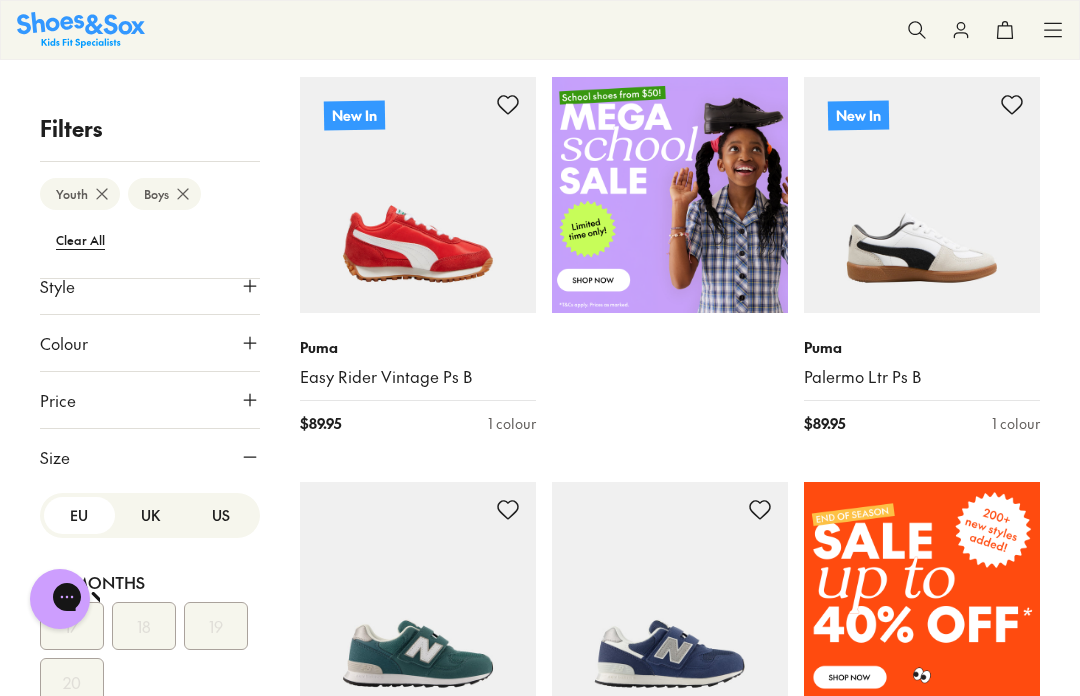click on "US" at bounding box center [220, 515] 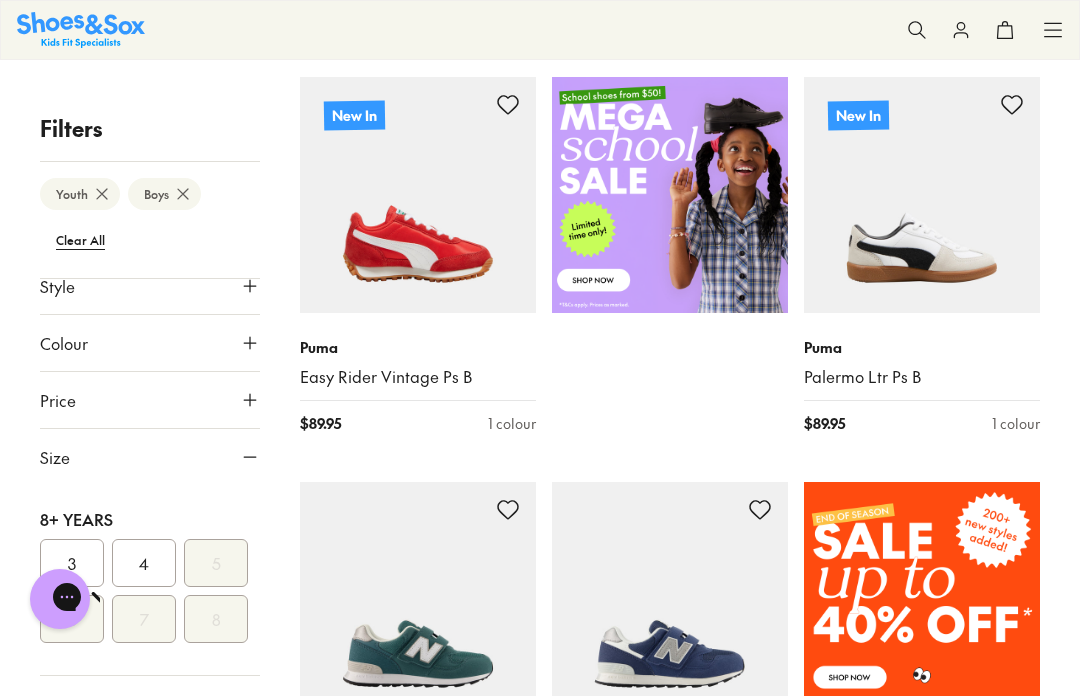scroll, scrollTop: 666, scrollLeft: 0, axis: vertical 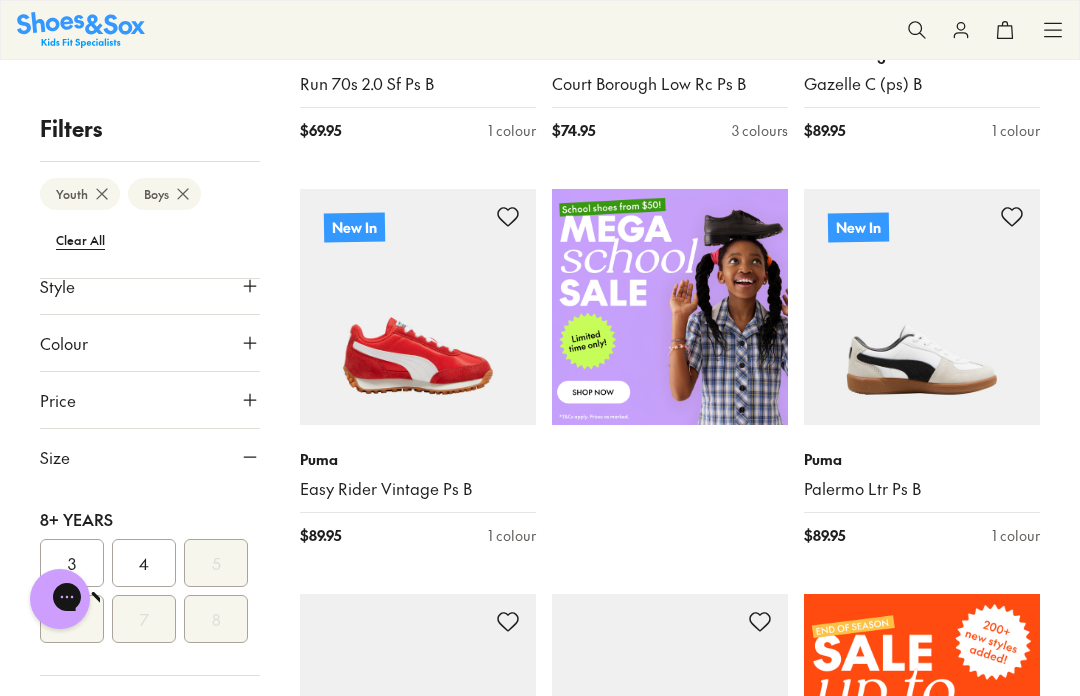 click 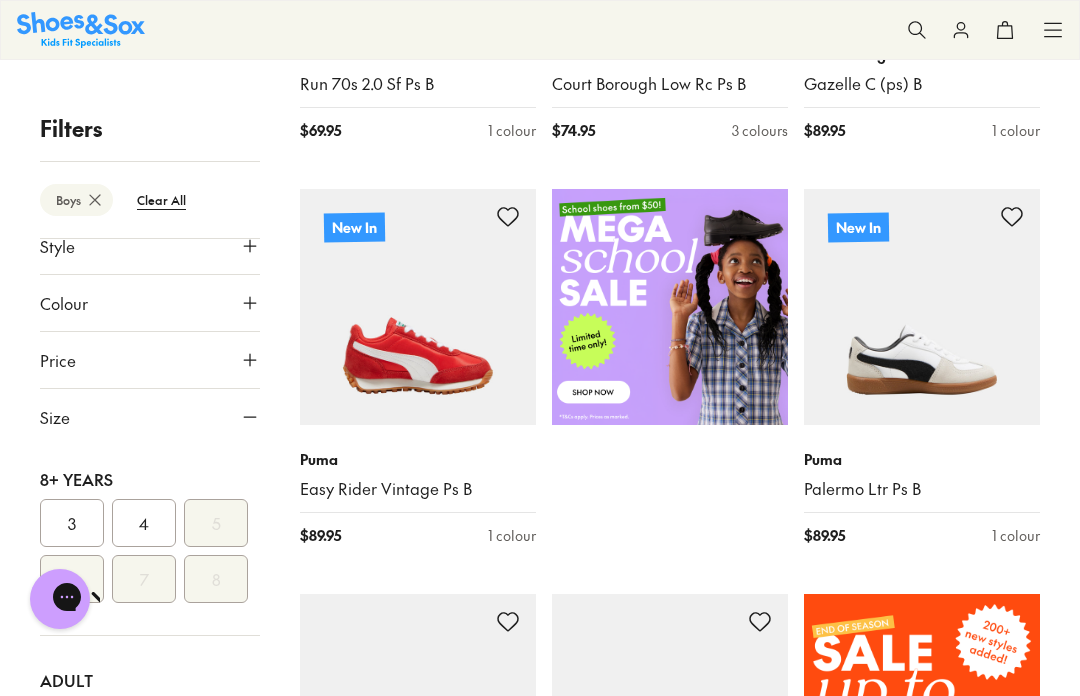 scroll, scrollTop: 208, scrollLeft: 0, axis: vertical 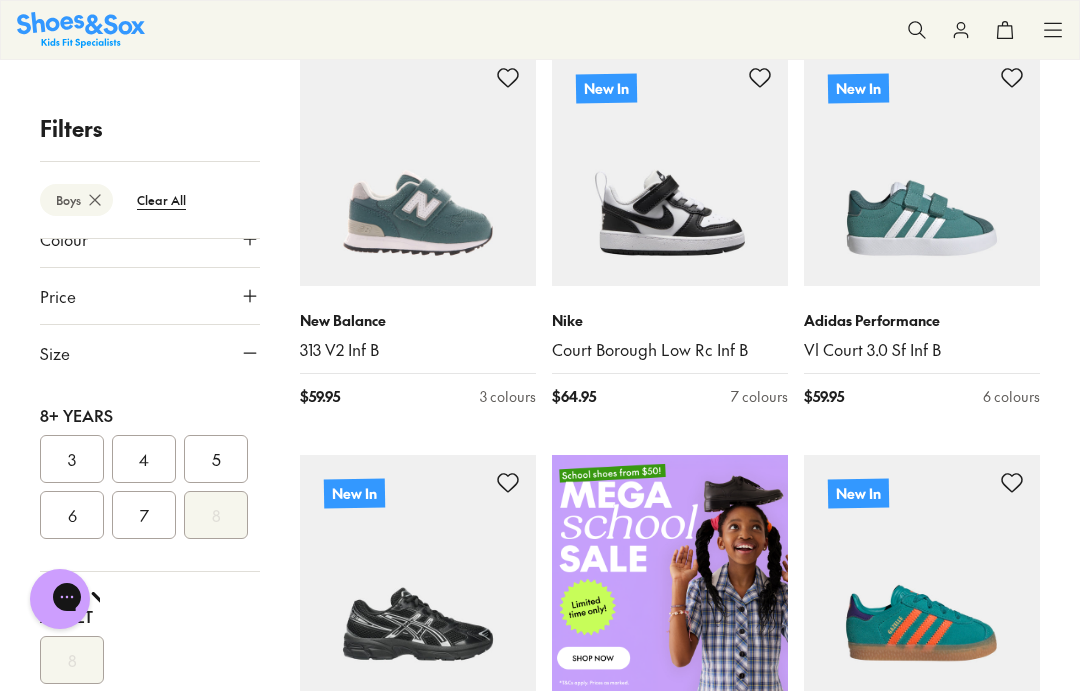 click on "6" at bounding box center [72, 515] 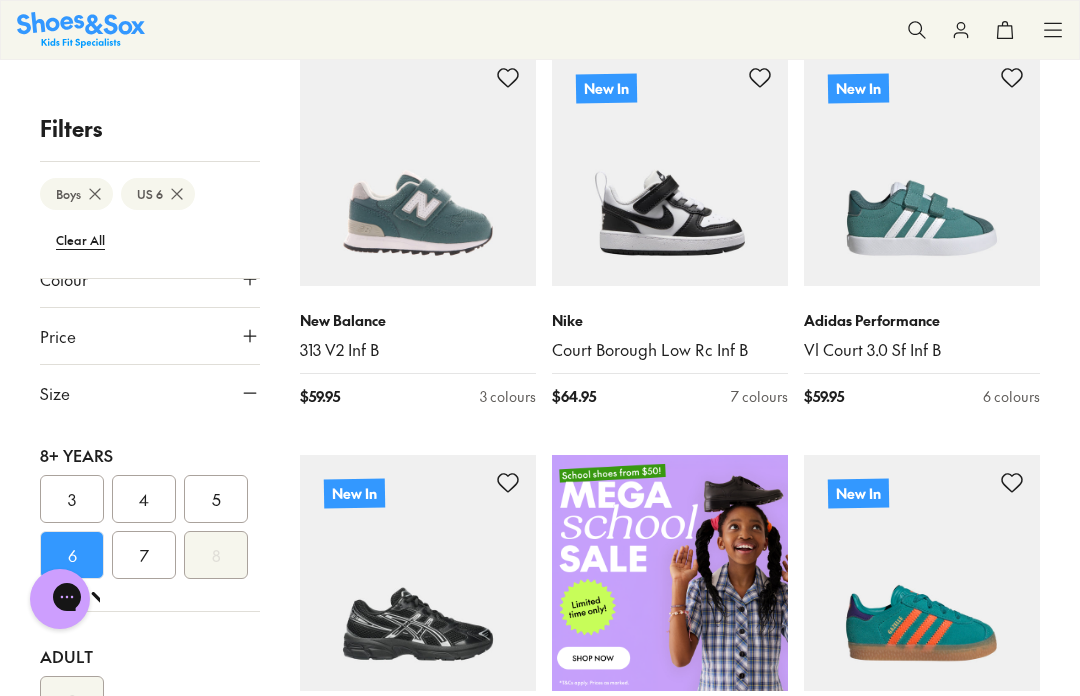 scroll, scrollTop: 208, scrollLeft: 0, axis: vertical 